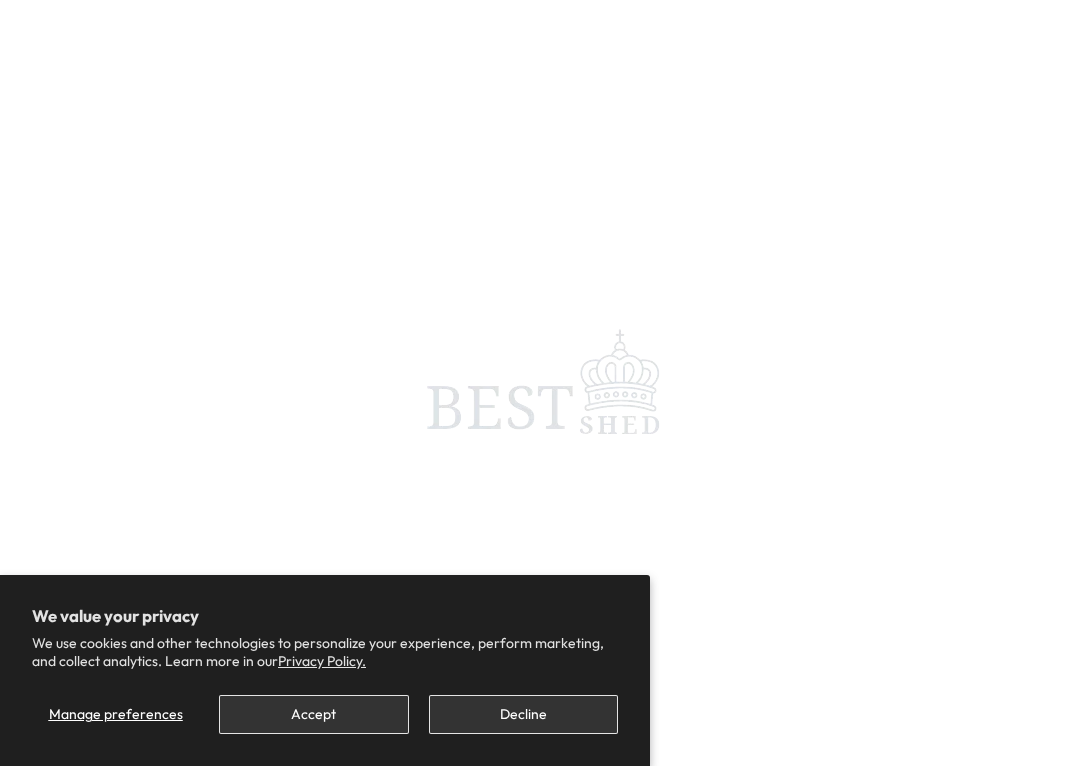 scroll, scrollTop: 0, scrollLeft: 0, axis: both 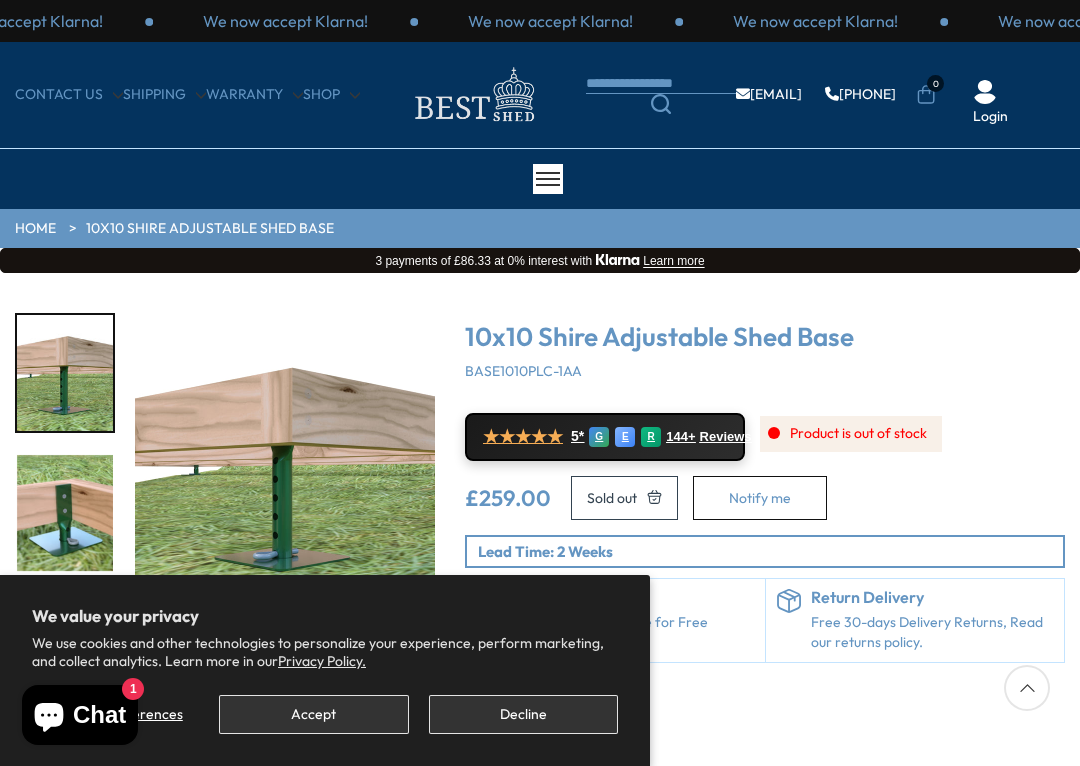 click on "We now accept Klarna!" at bounding box center [20, 21] 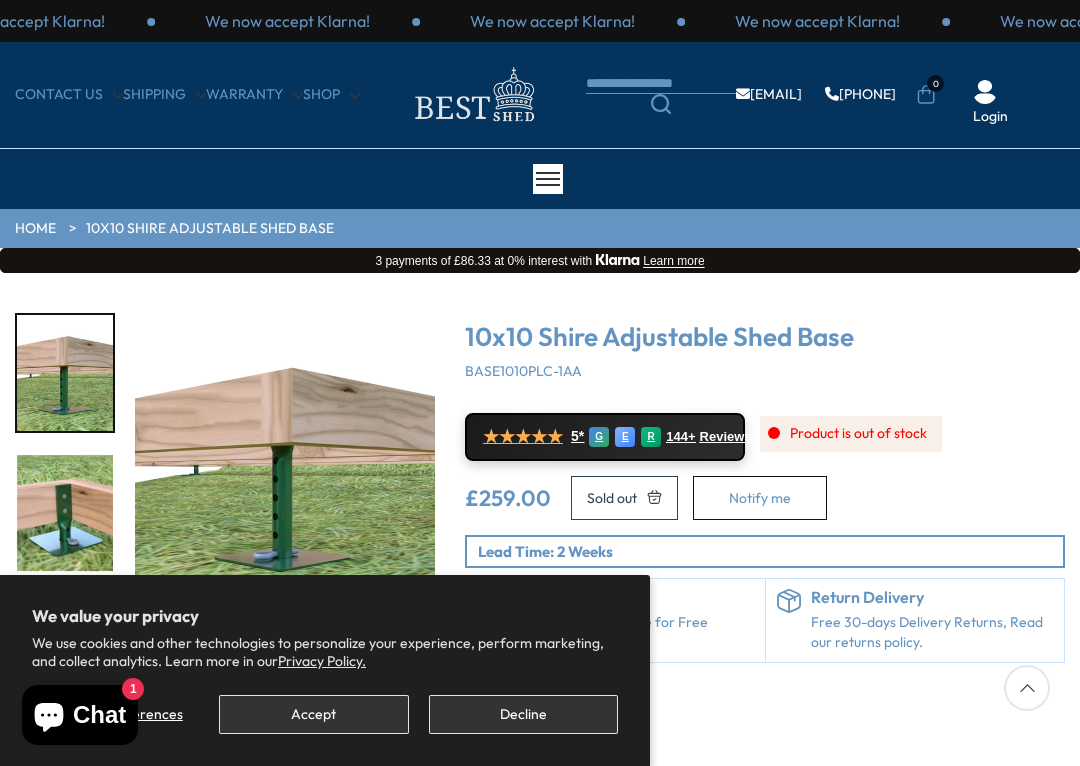 click on "Click To Expand
Click To Expand
Click To Expand
Click To Expand
Click To Expand
5*" at bounding box center [540, 528] 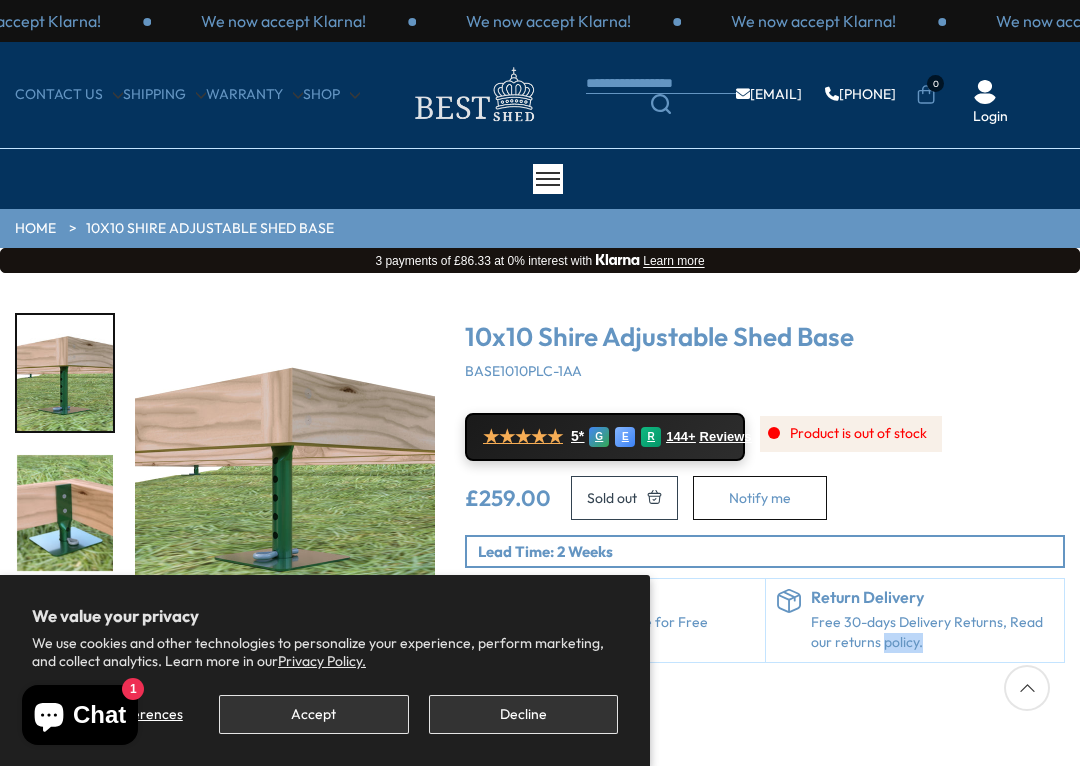 click 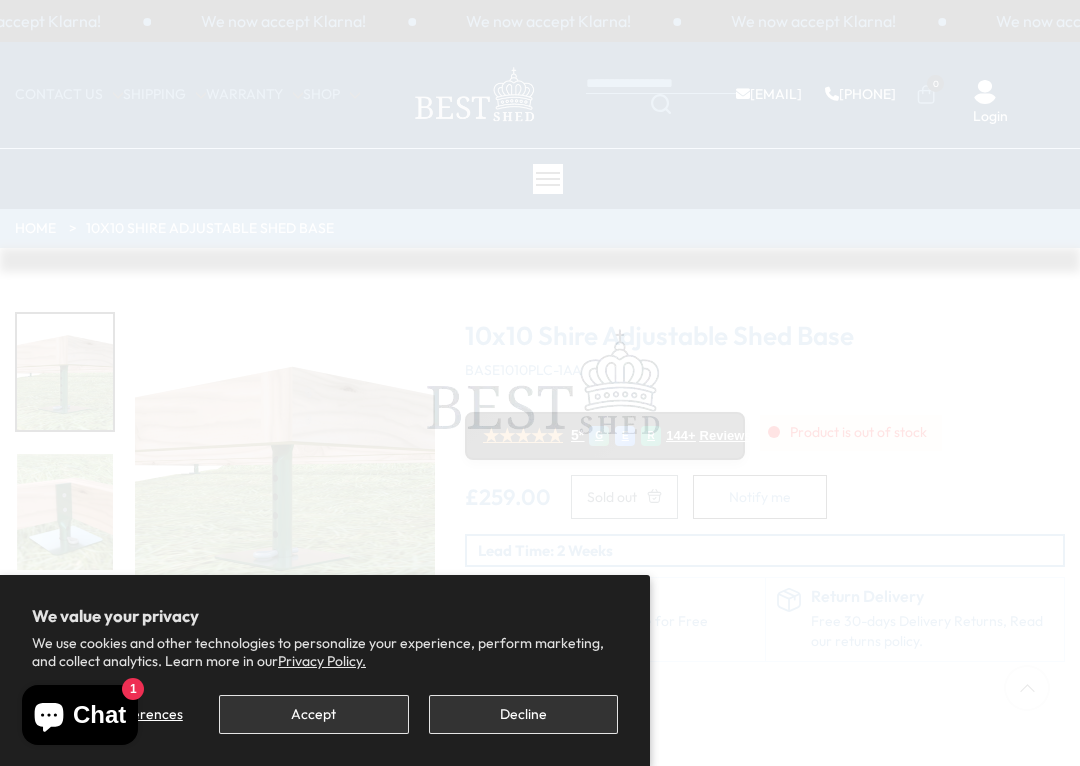 scroll, scrollTop: 0, scrollLeft: 0, axis: both 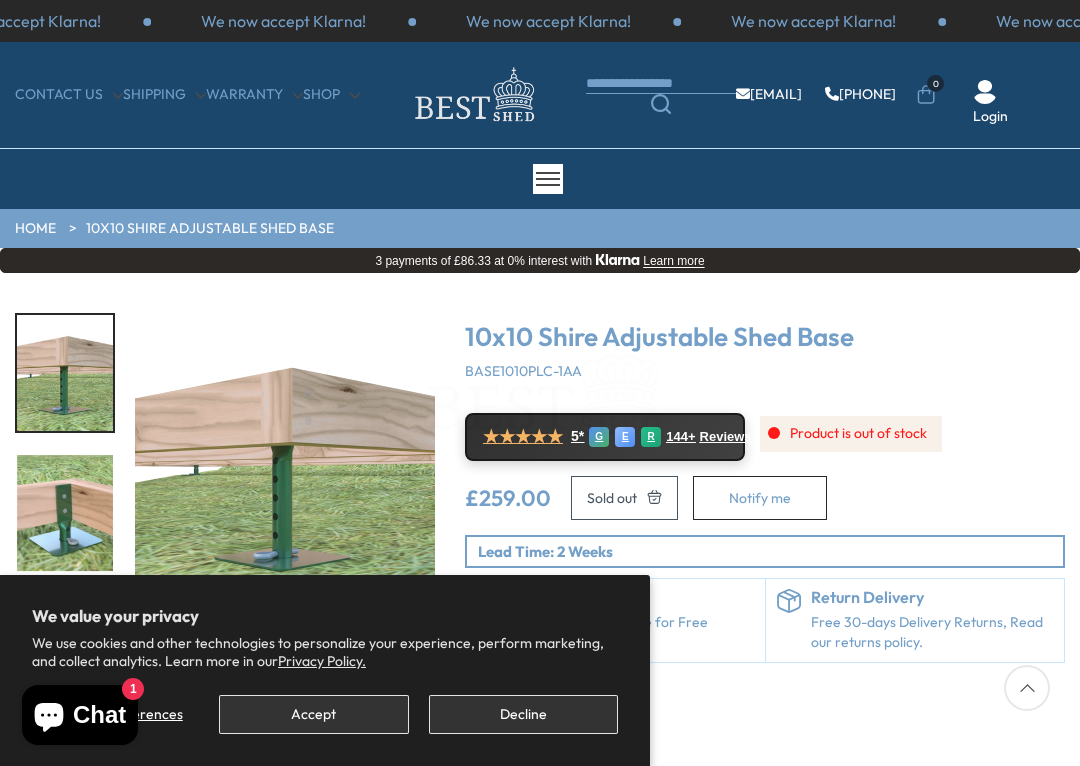 click on "We now accept Klarna!" at bounding box center (813, 21) 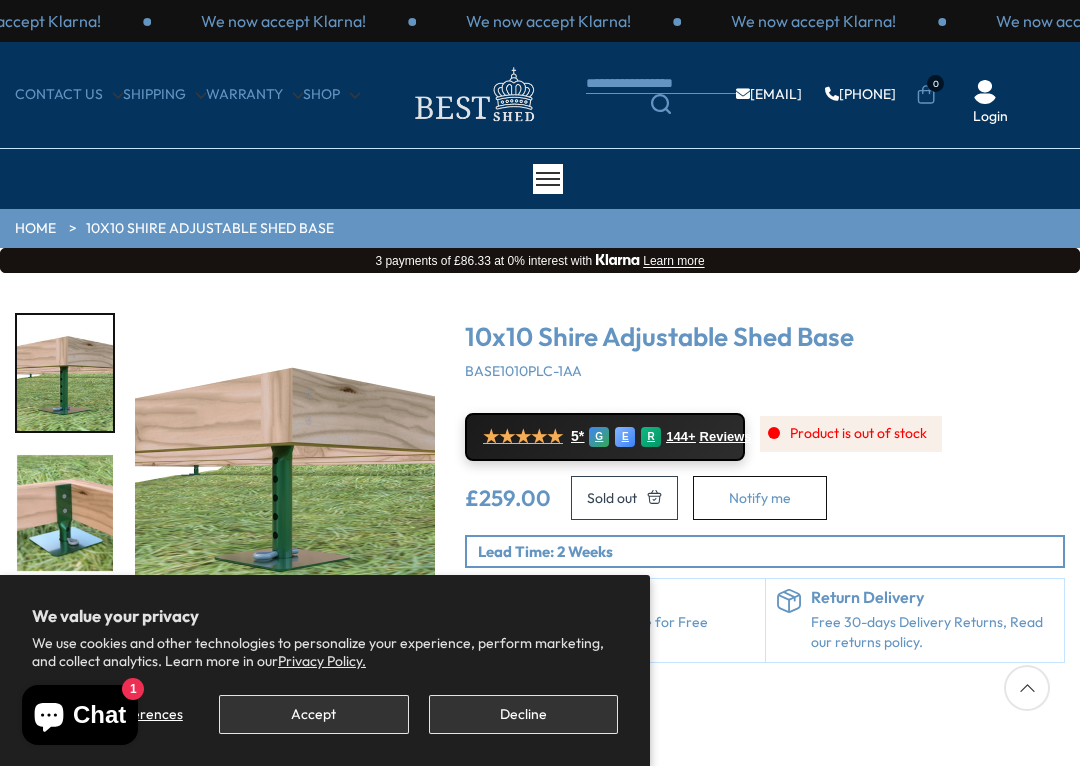 click on "Login" at bounding box center (990, 81) 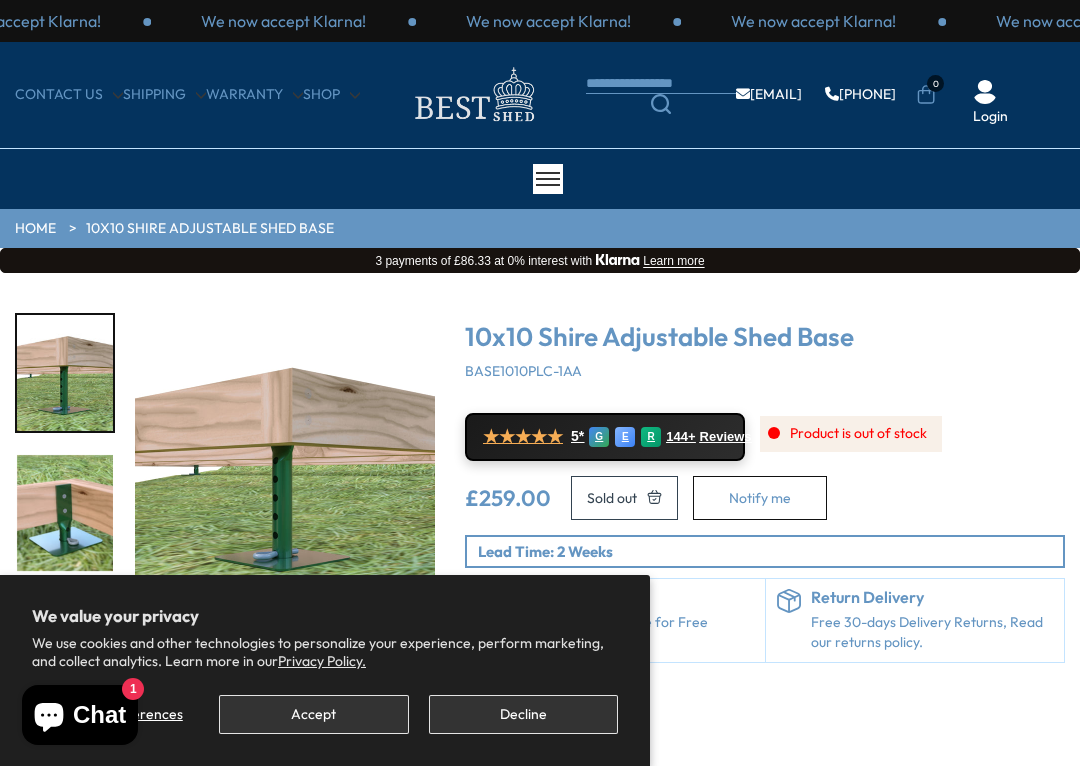 scroll, scrollTop: 3, scrollLeft: 0, axis: vertical 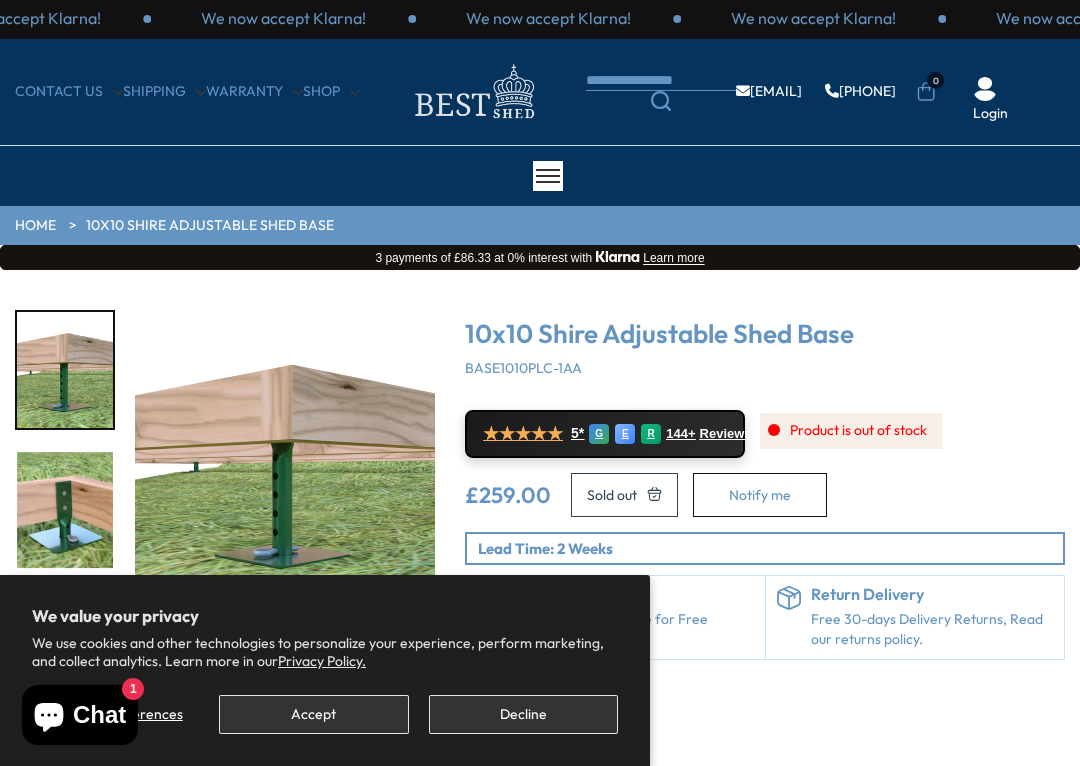 click on "We now accept Klarna!" at bounding box center (1078, 18) 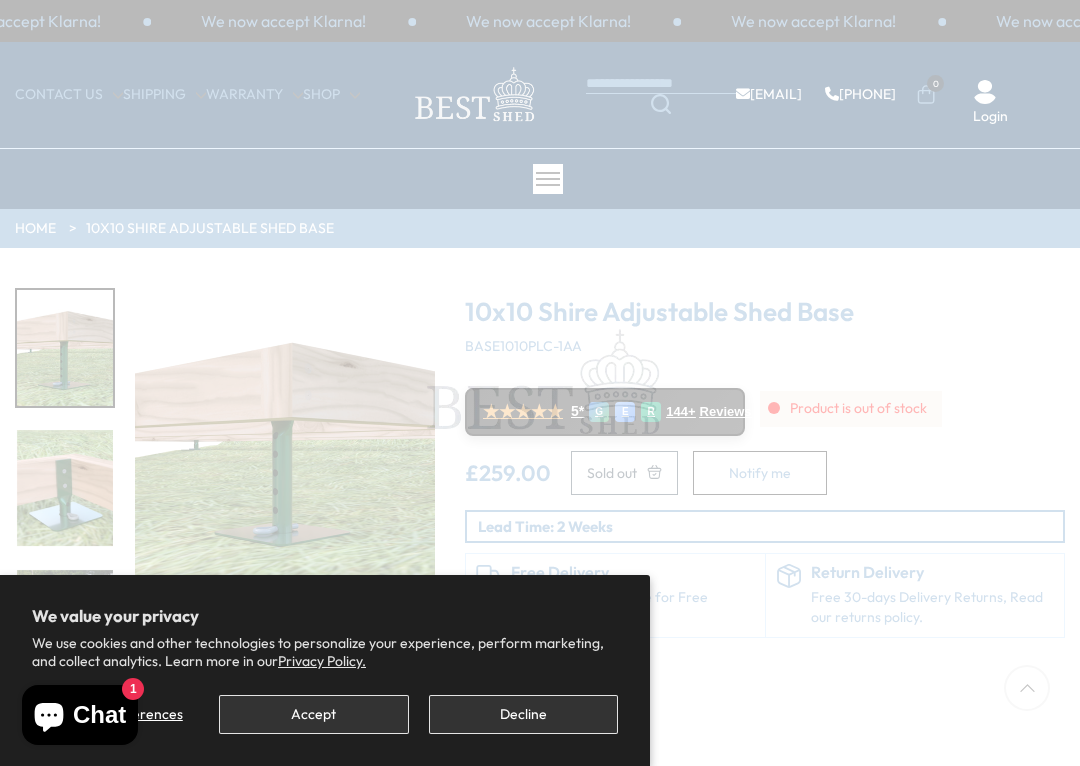 scroll, scrollTop: 0, scrollLeft: 0, axis: both 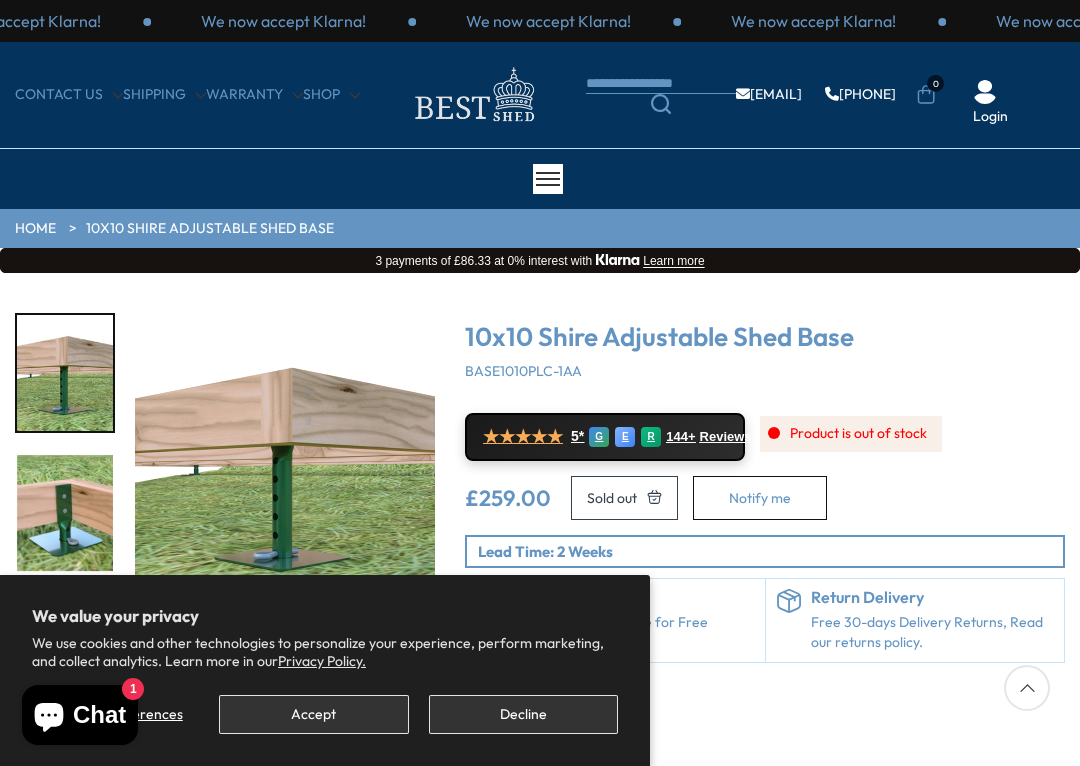 click on "Accept" at bounding box center (313, 714) 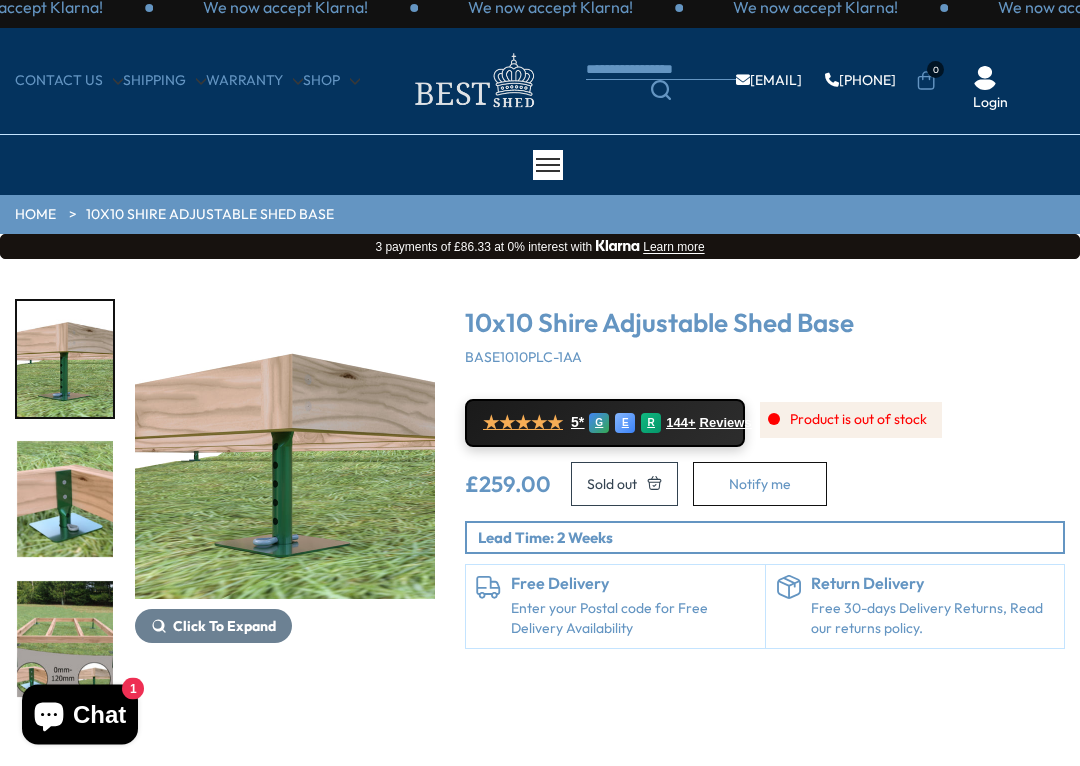 scroll, scrollTop: 14, scrollLeft: 0, axis: vertical 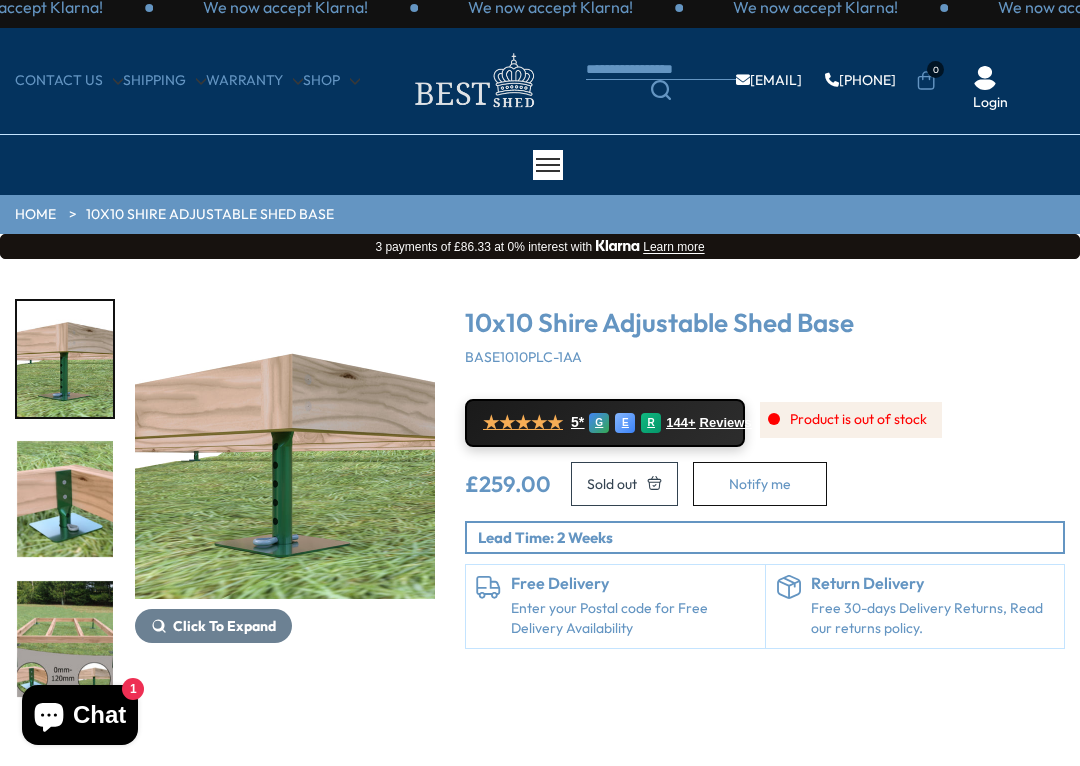 click on "3 payments of £86.33 at 0% interest with
Klarna
Learn more" at bounding box center [540, 246] 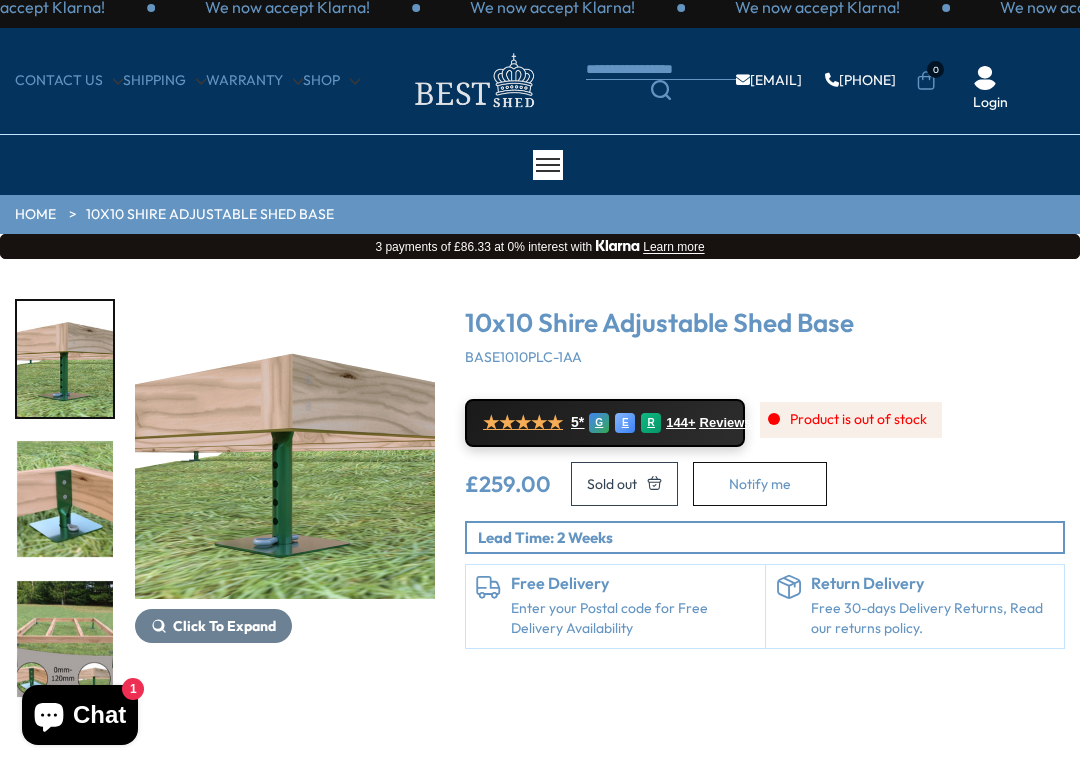 click on "3 payments of £86.33 at 0% interest with
Klarna
Learn more" at bounding box center (540, 246) 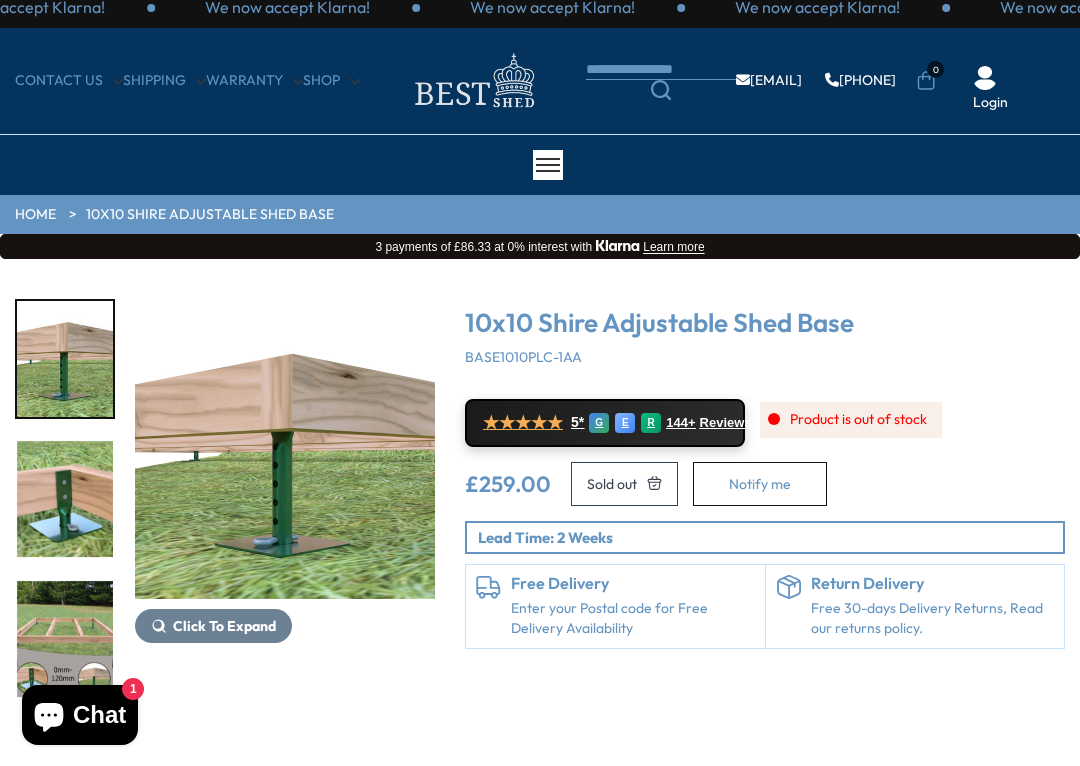 click on "×
Garden Shed
Garden Sheds
All Sheds
Wooden Sheds
6ft 8ft" at bounding box center (540, 165) 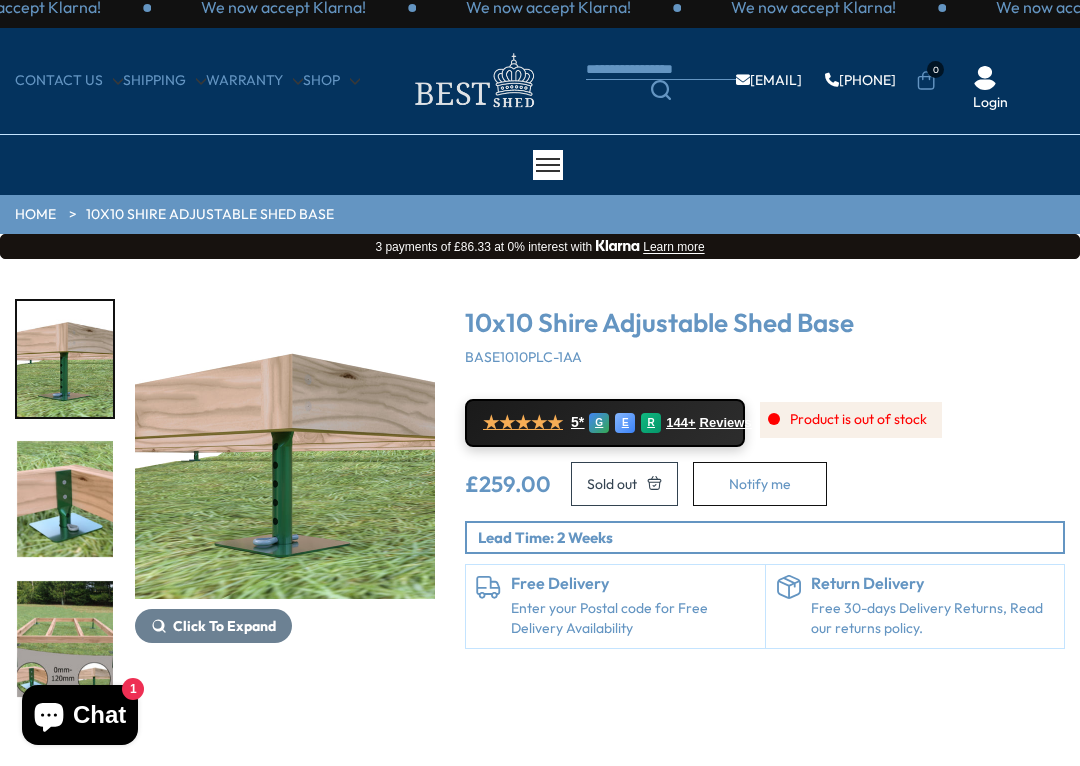 scroll, scrollTop: 22, scrollLeft: 0, axis: vertical 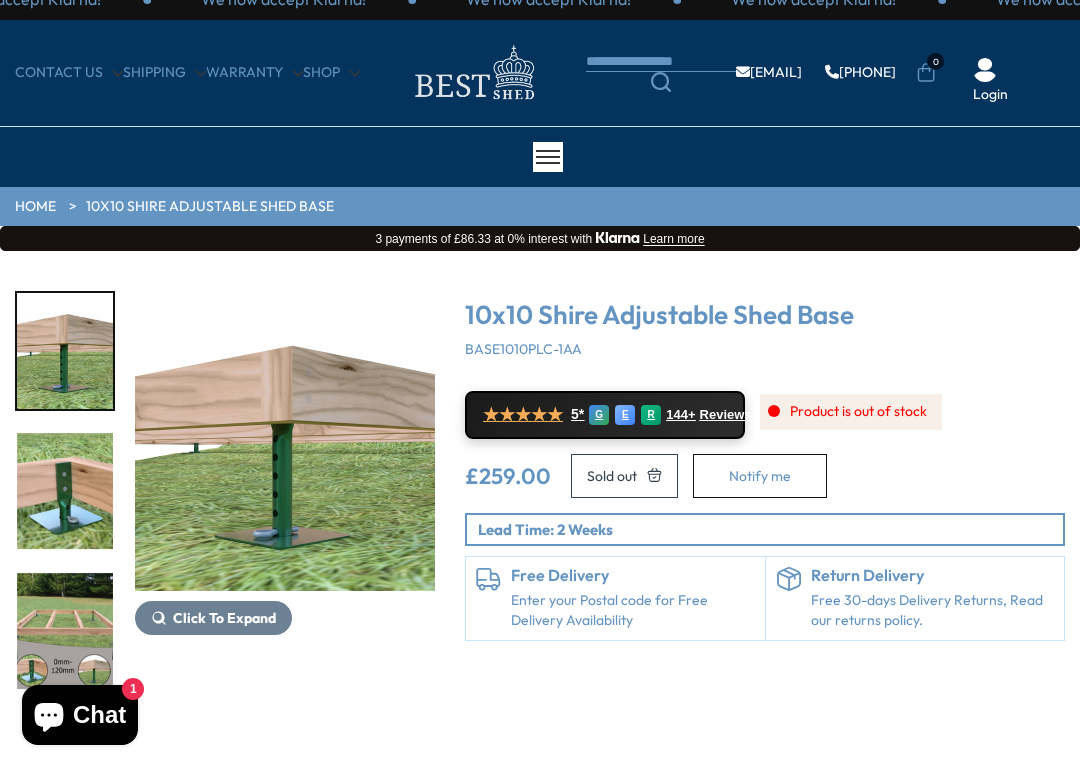 click on "×
Garden Shed
Garden Sheds
All Sheds
Wooden Sheds
6ft 8ft" at bounding box center [540, 157] 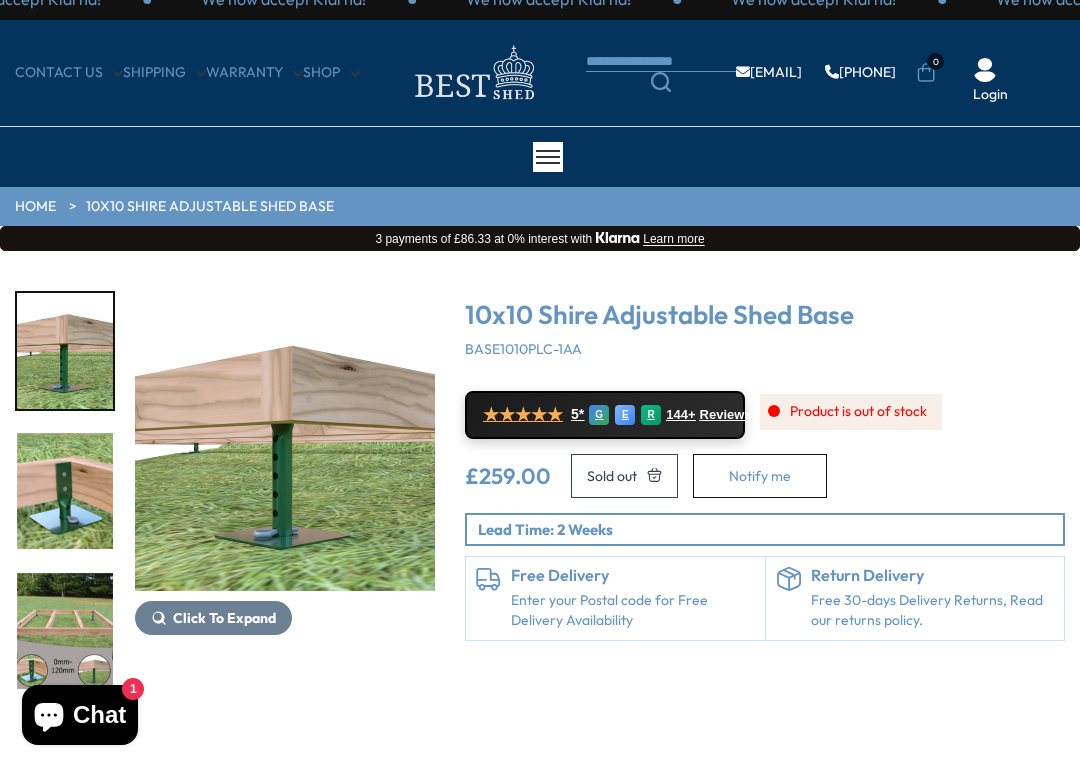 click on "info@bestshed.co.uk
01406307230
0
Login" at bounding box center [825, 73] 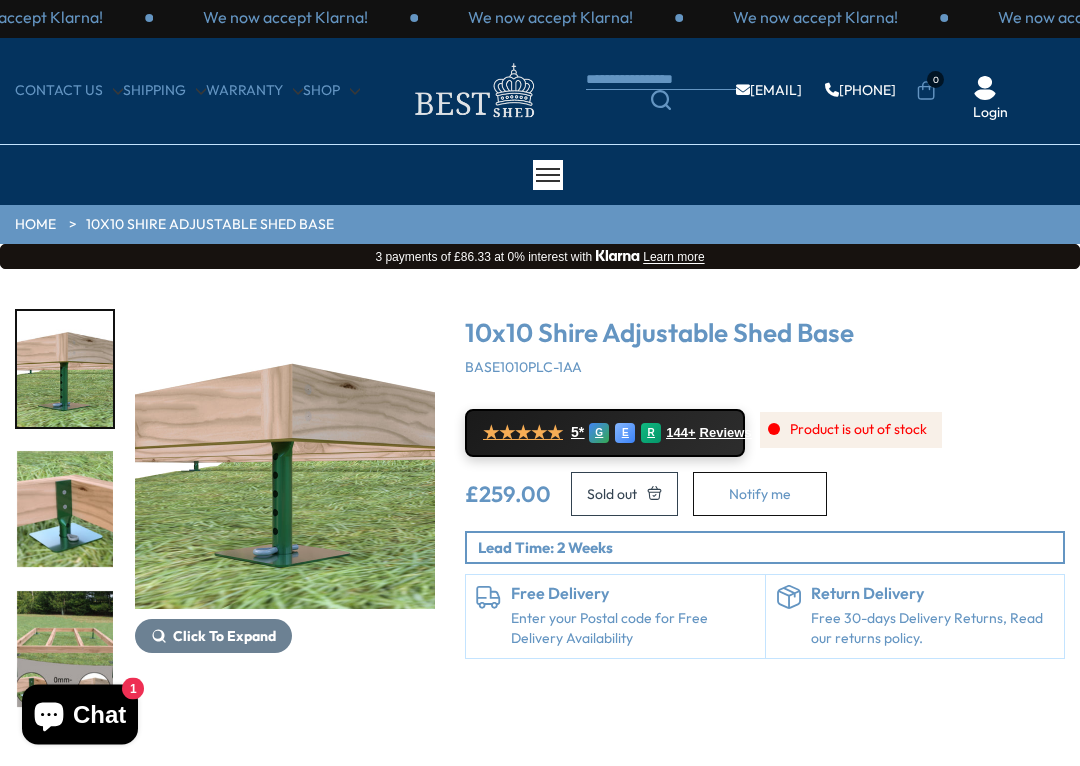 scroll, scrollTop: 4, scrollLeft: 0, axis: vertical 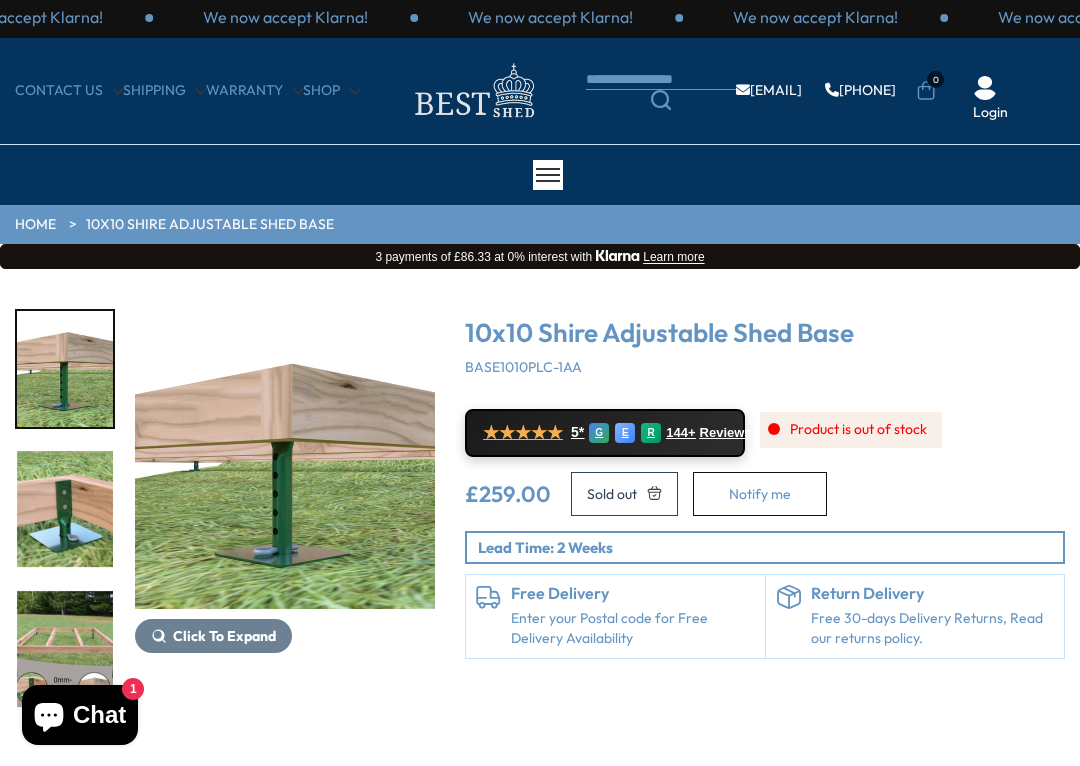 click on "info@bestshed.co.uk
01406307230
0
Login" at bounding box center [825, 91] 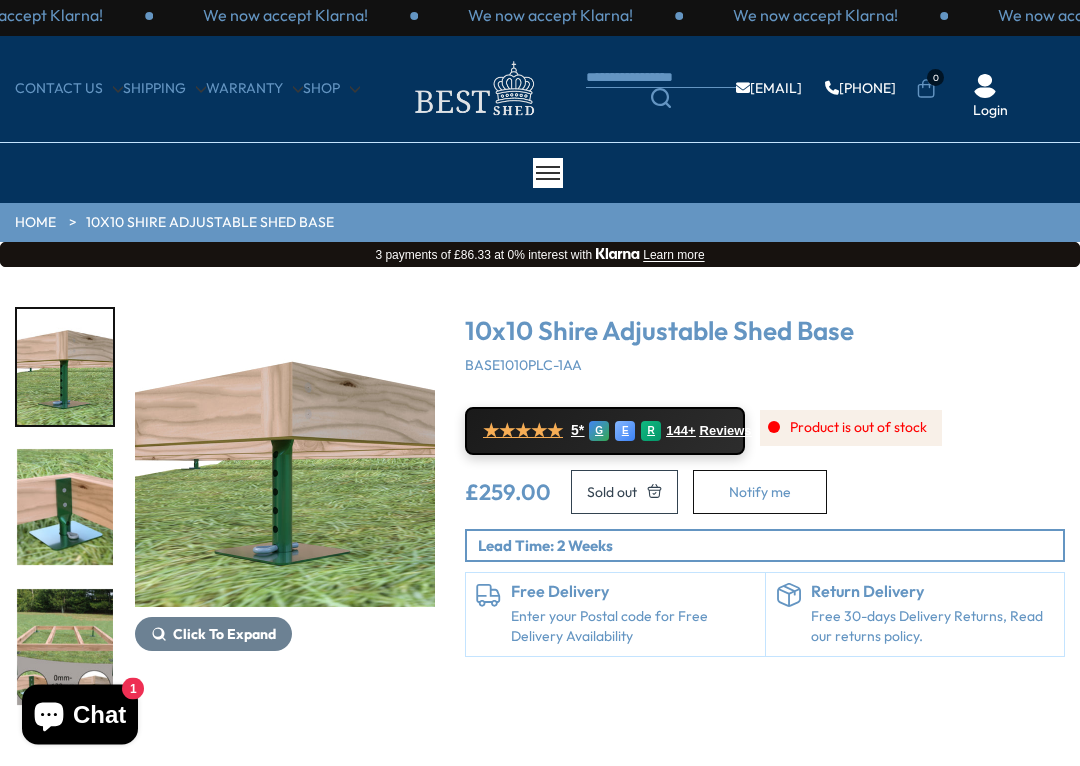 scroll, scrollTop: 6, scrollLeft: 0, axis: vertical 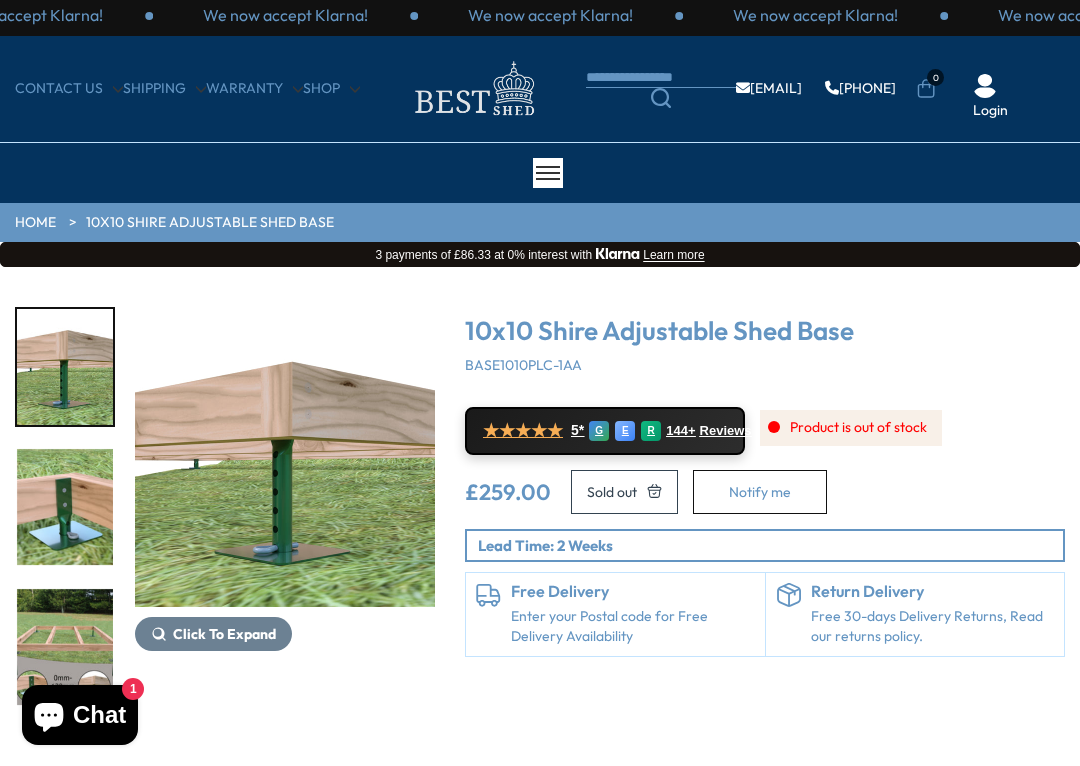 click at bounding box center [985, 86] 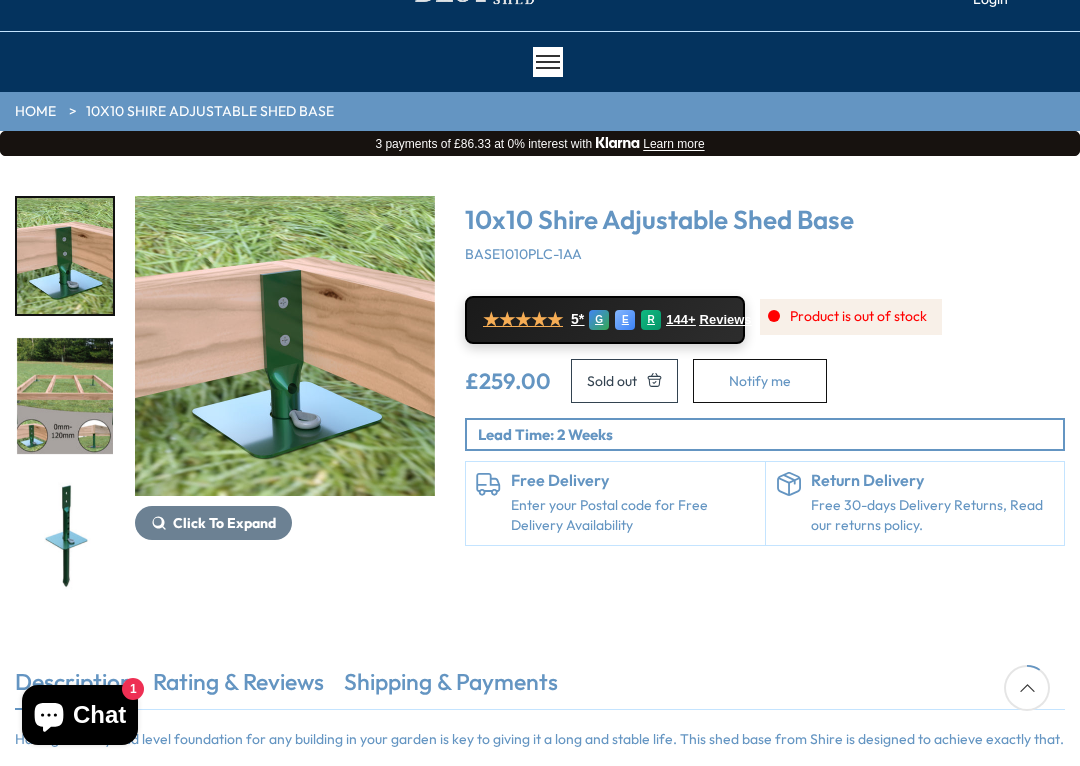 scroll, scrollTop: 112, scrollLeft: 0, axis: vertical 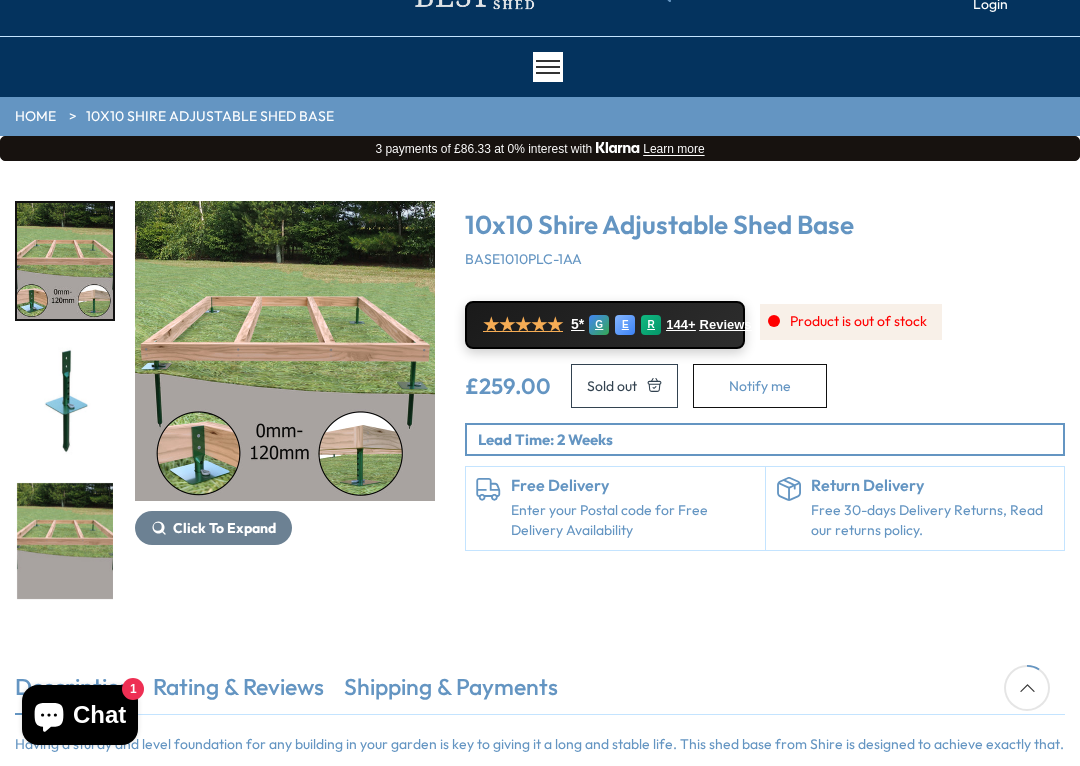 click on "10x10 Shire Adjustable Shed Base
BASE1010PLC-1AA
★★★★★
5*
G
E
R
144+
Reviews
Product is out of stock
£259.00
*
Sold out" at bounding box center [765, 401] 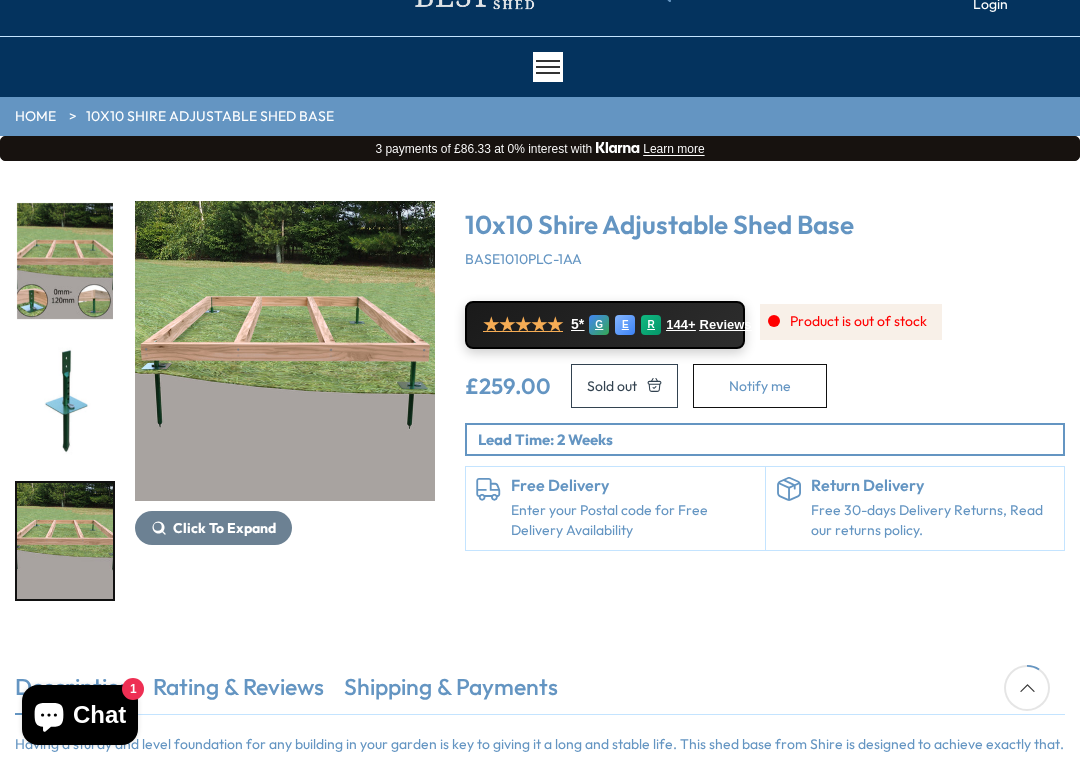 click at bounding box center (65, 541) 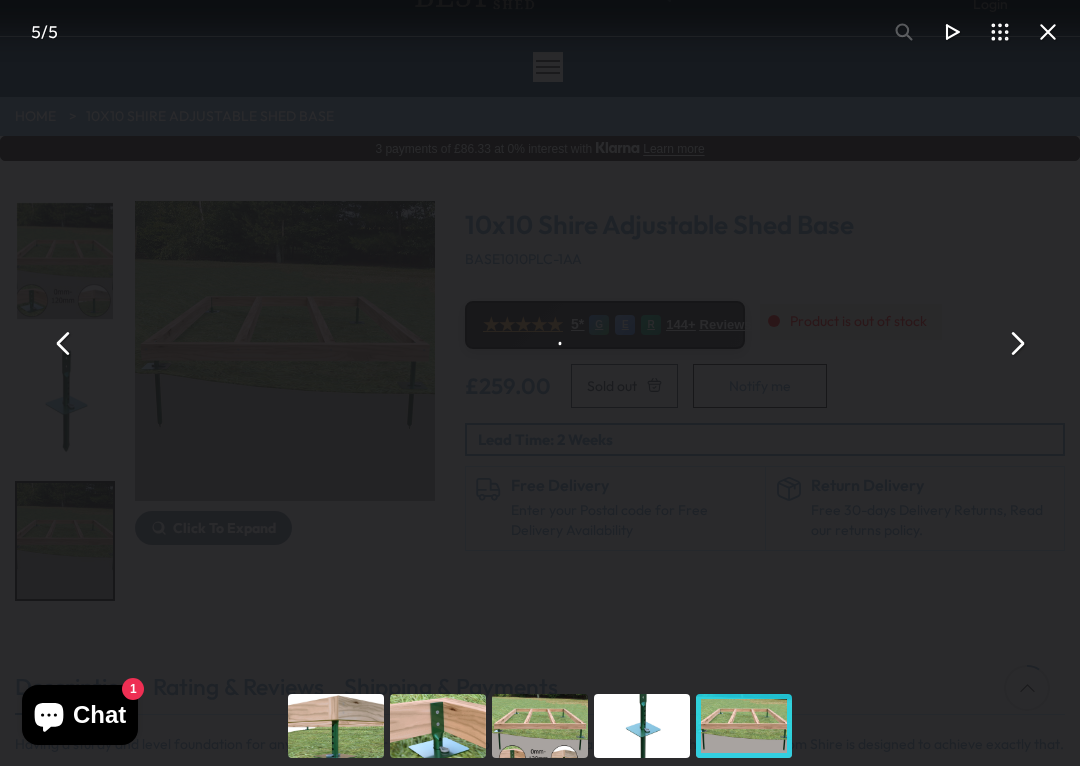 click at bounding box center [64, 343] 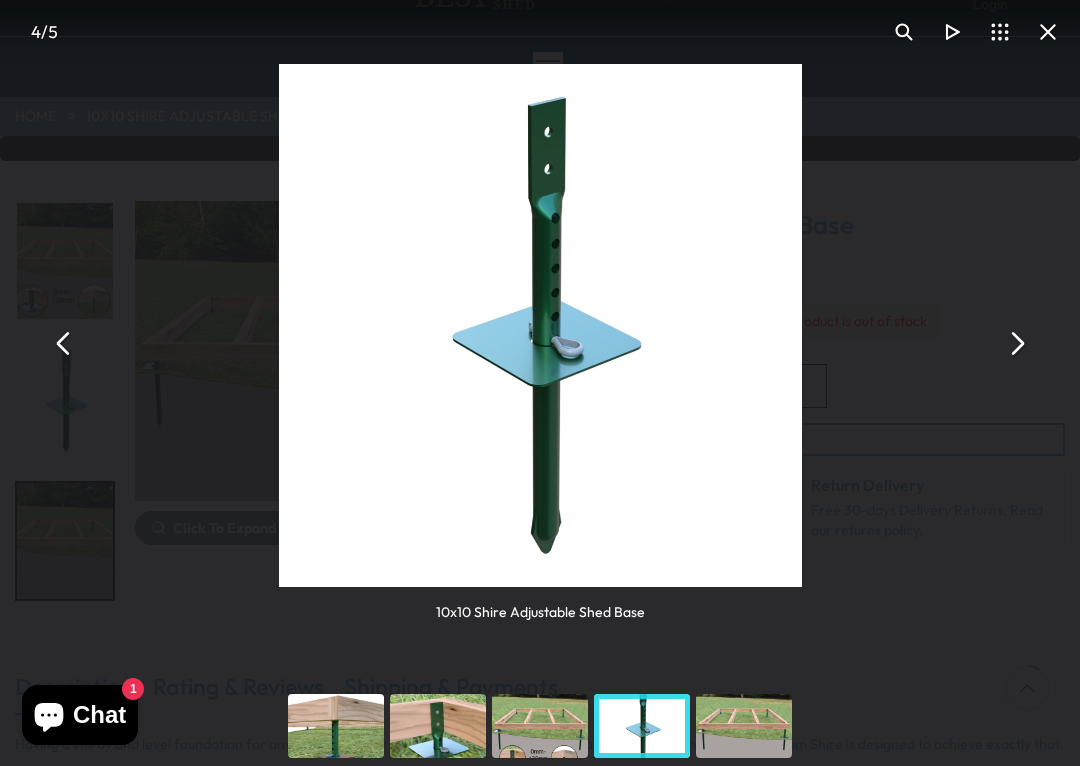 click at bounding box center (540, 325) 